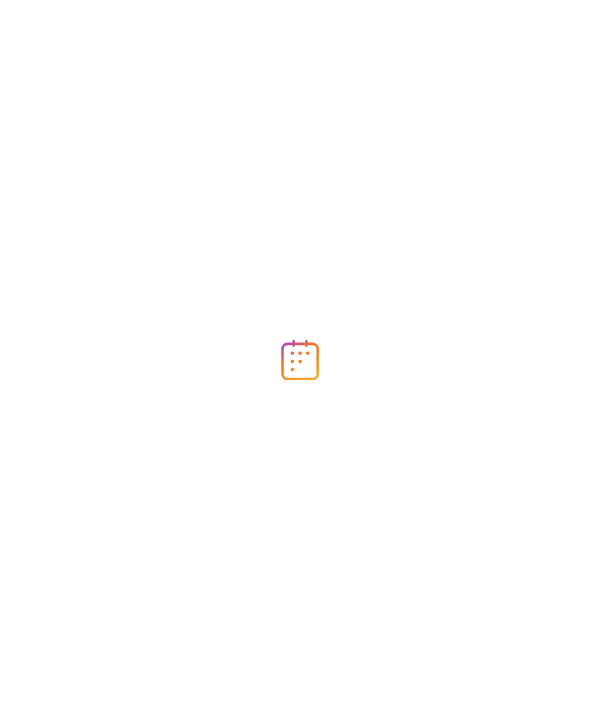 scroll, scrollTop: 0, scrollLeft: 0, axis: both 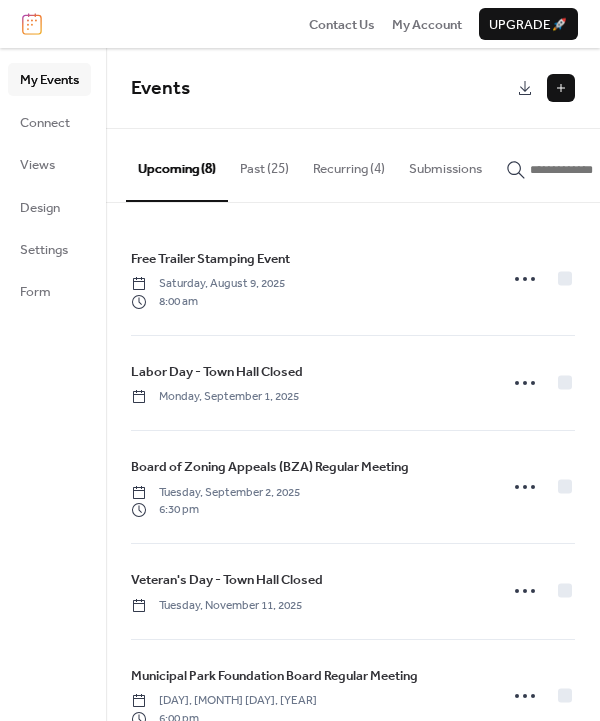 click at bounding box center (561, 88) 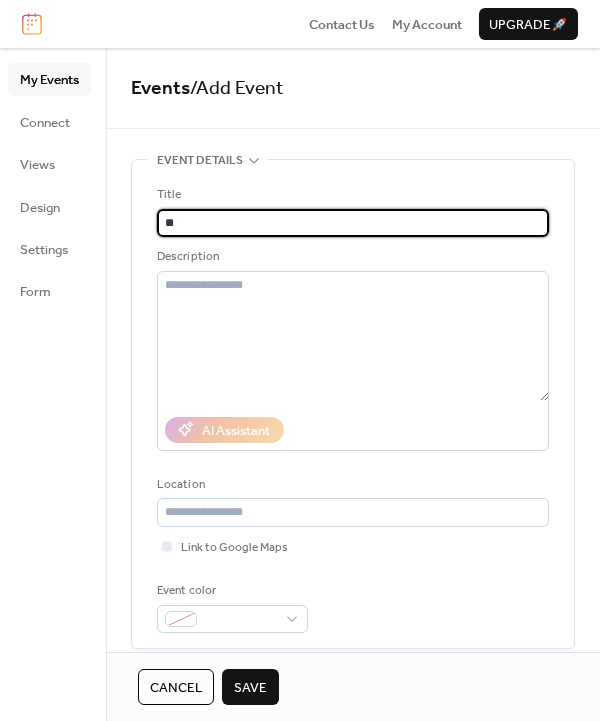 type on "*" 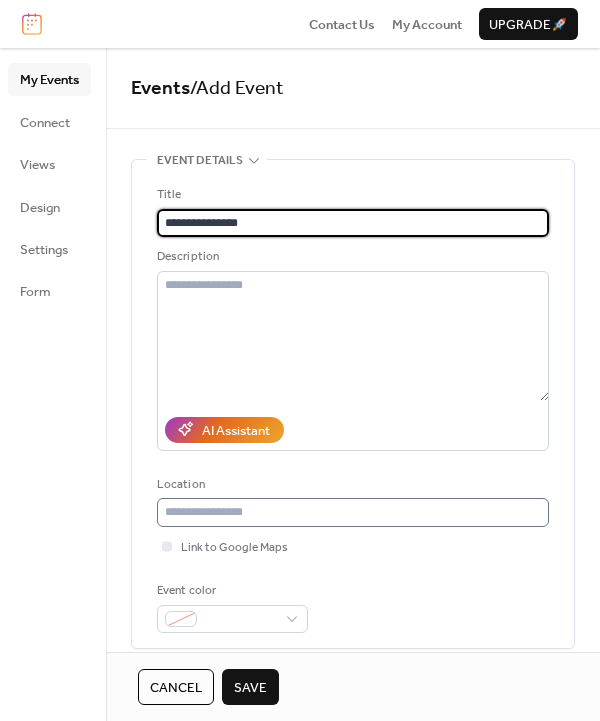 type on "**********" 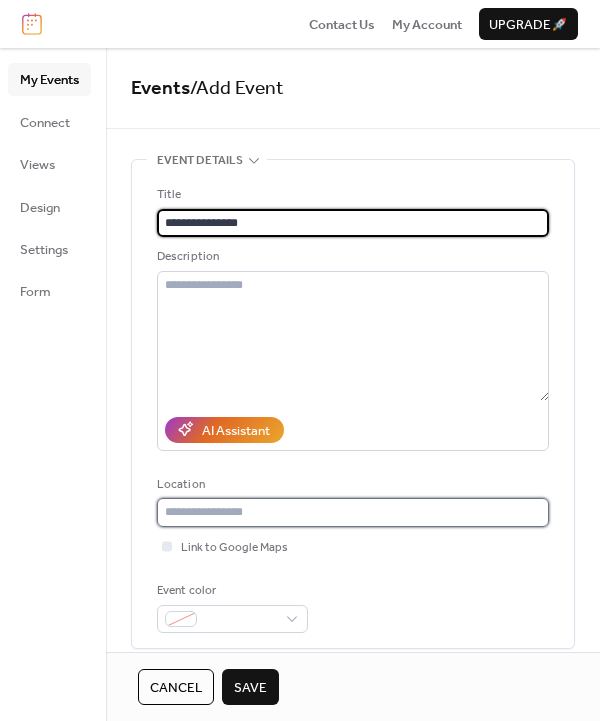 click at bounding box center (353, 512) 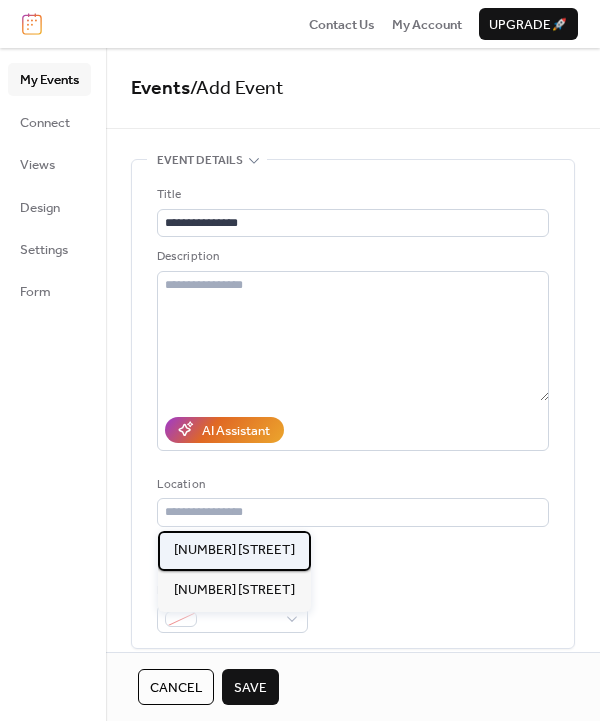 click on "6971 Doar Road" at bounding box center (234, 550) 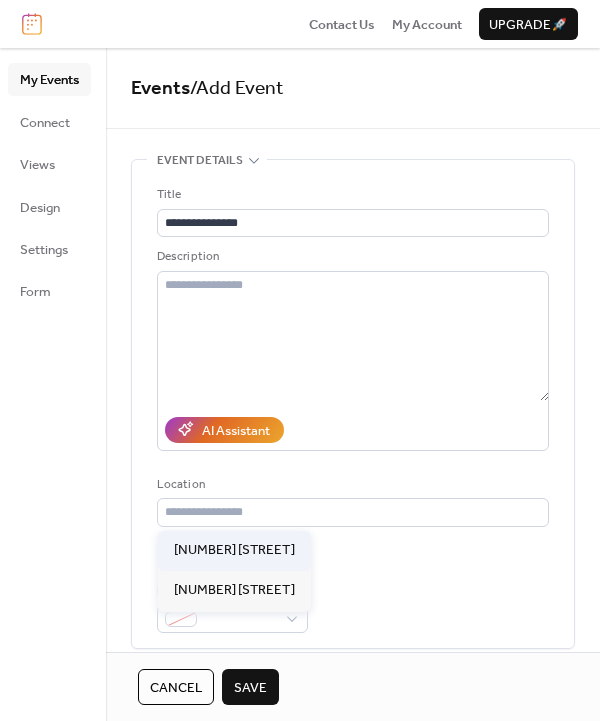 type on "**********" 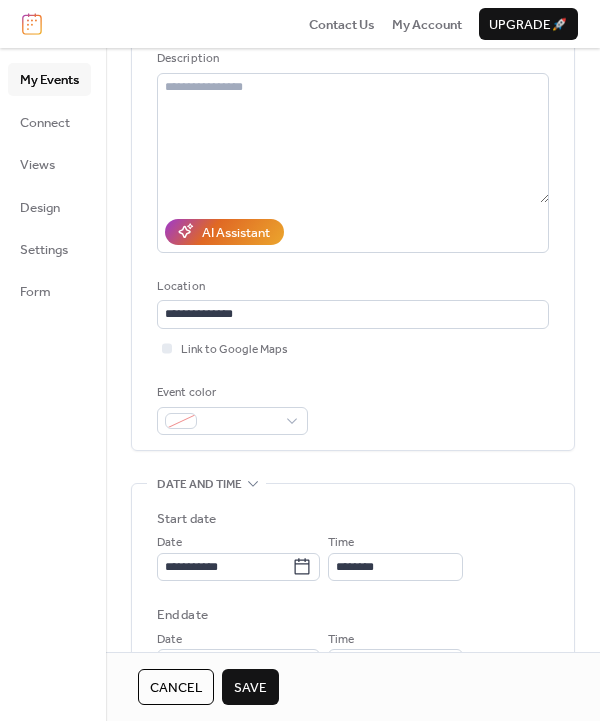 scroll, scrollTop: 200, scrollLeft: 0, axis: vertical 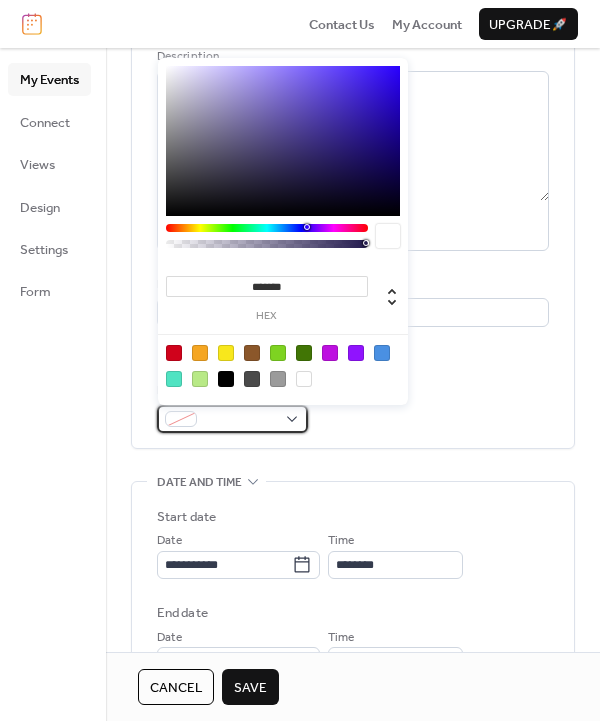 click at bounding box center [240, 420] 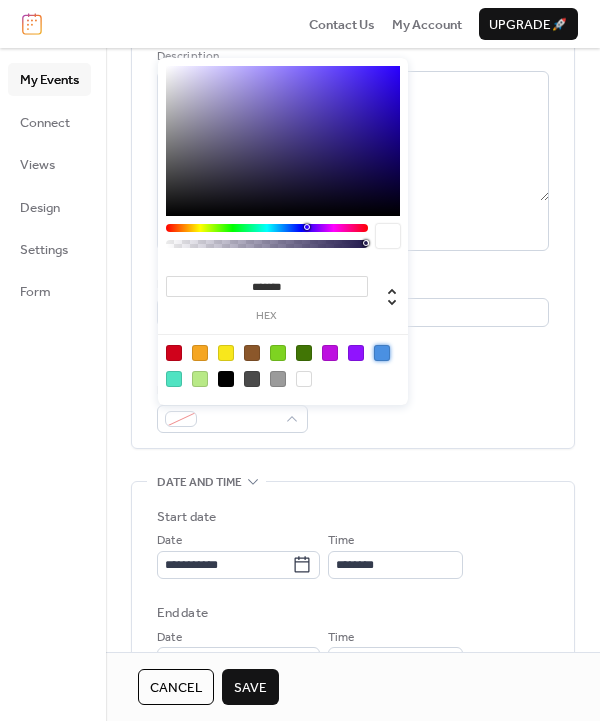 click at bounding box center [382, 353] 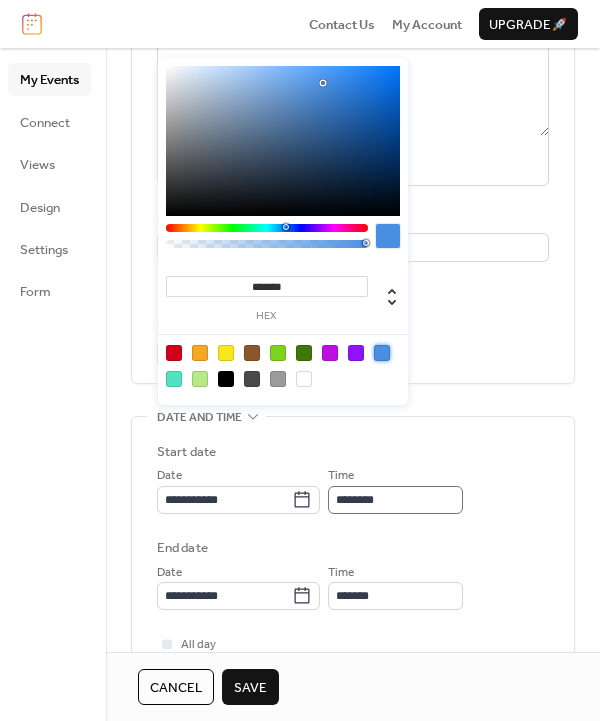 scroll, scrollTop: 300, scrollLeft: 0, axis: vertical 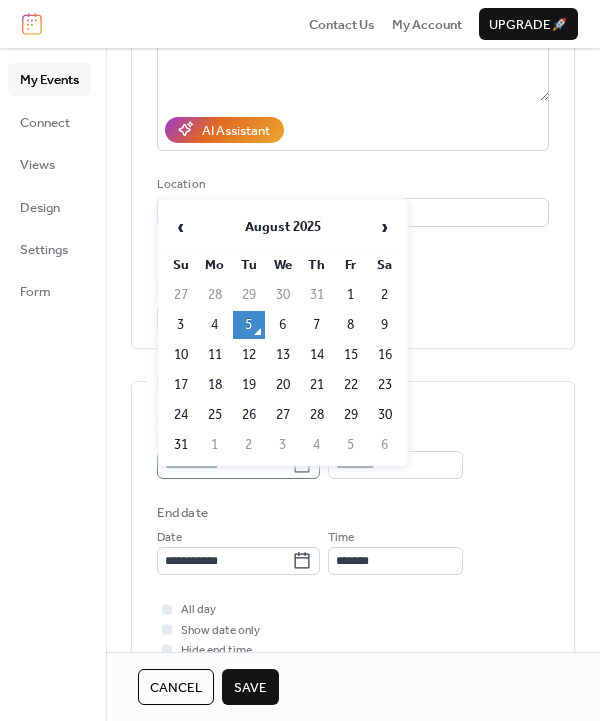 click 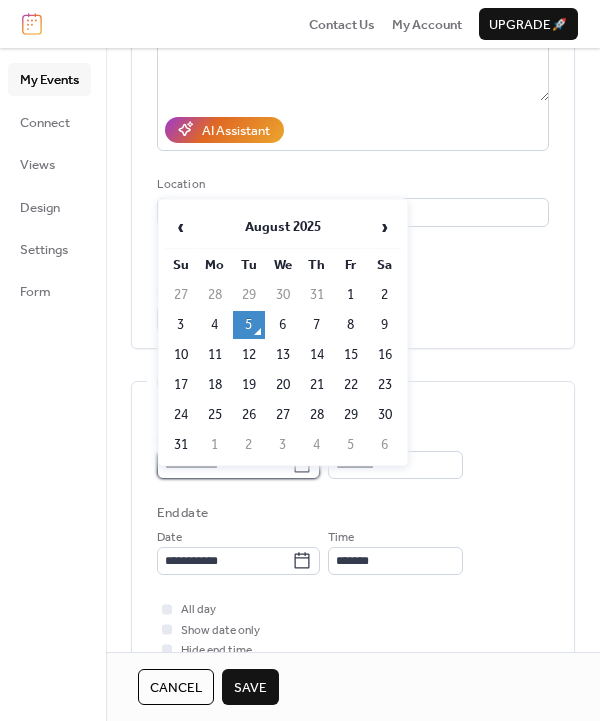 click on "**********" at bounding box center (224, 465) 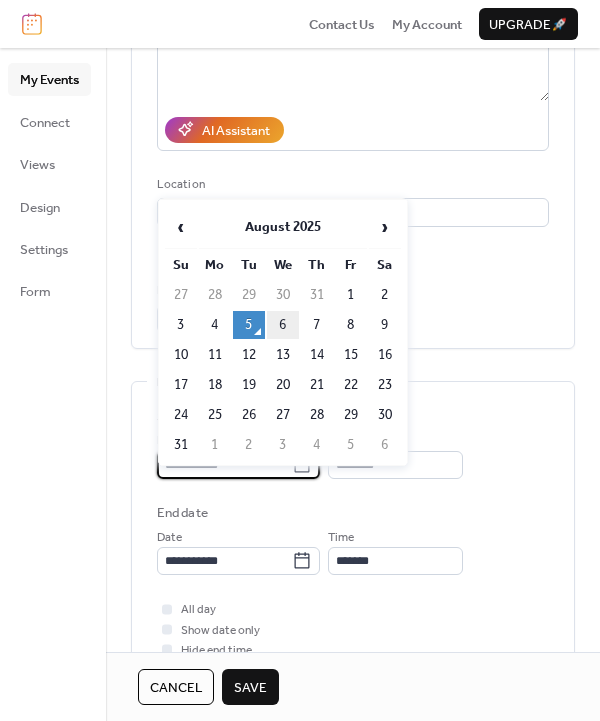 click on "6" at bounding box center (283, 325) 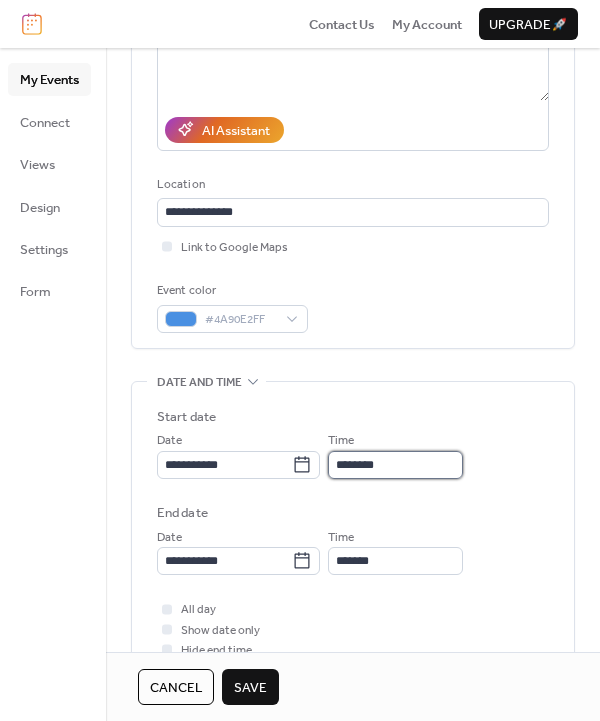 click on "********" at bounding box center [395, 465] 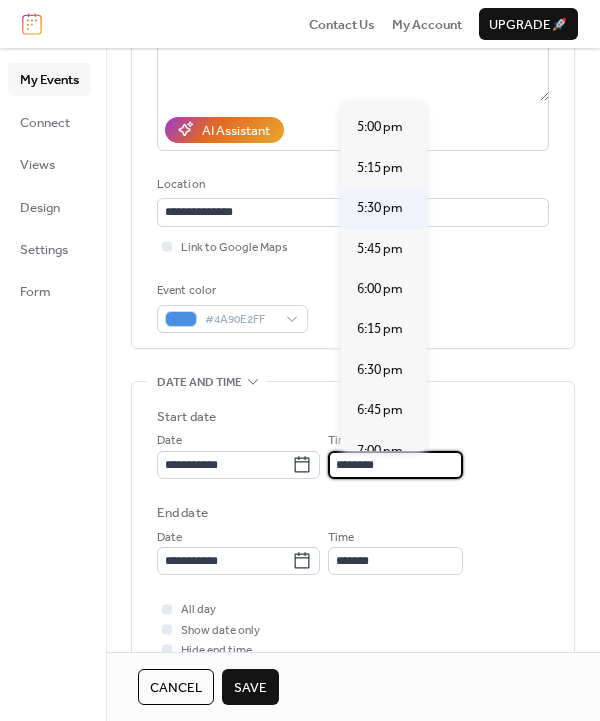 scroll, scrollTop: 2840, scrollLeft: 0, axis: vertical 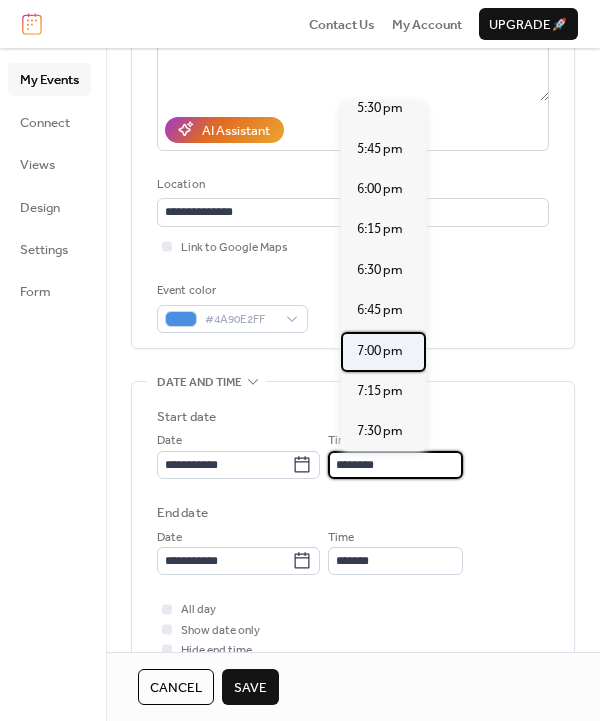 click on "7:00 pm" at bounding box center (380, 351) 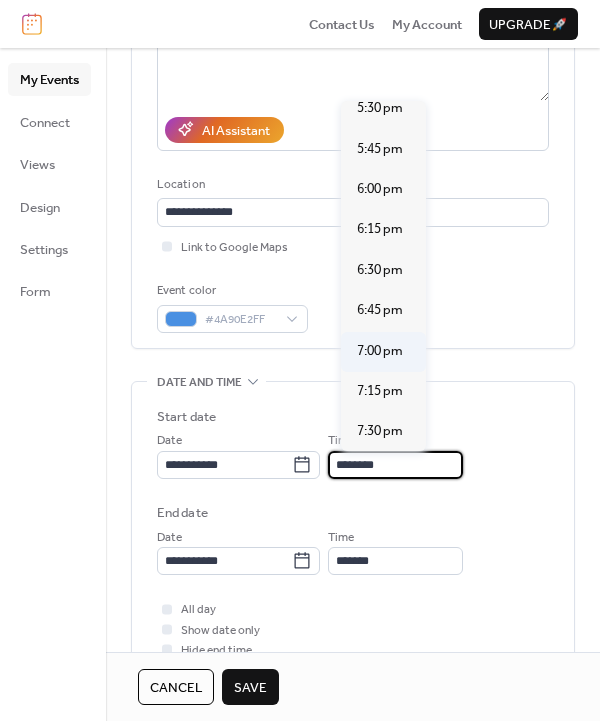 type on "*******" 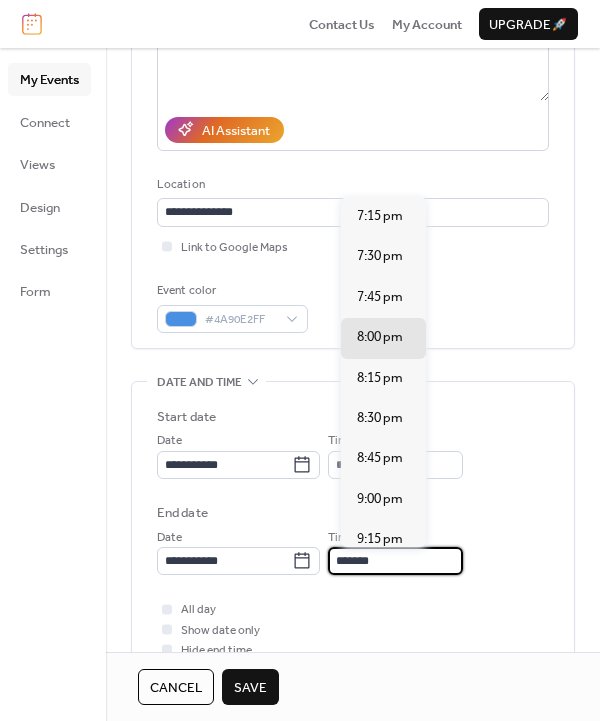 click on "*******" at bounding box center (395, 561) 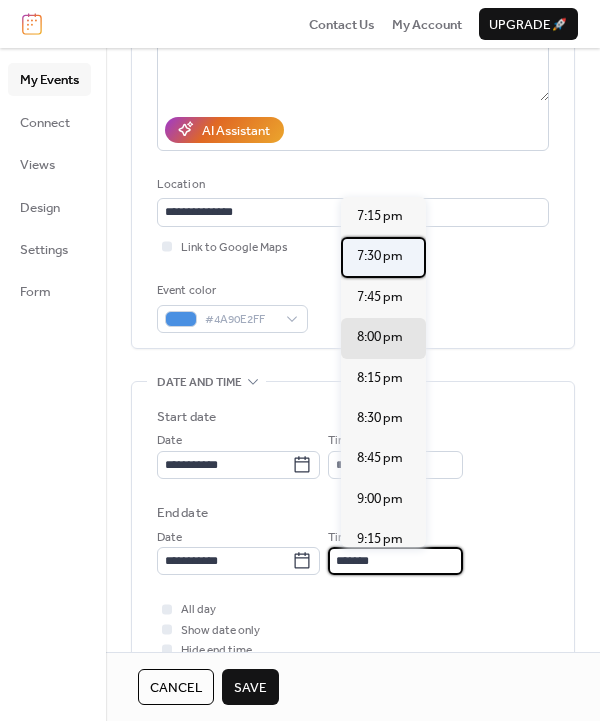 click on "7:30 pm" at bounding box center [380, 256] 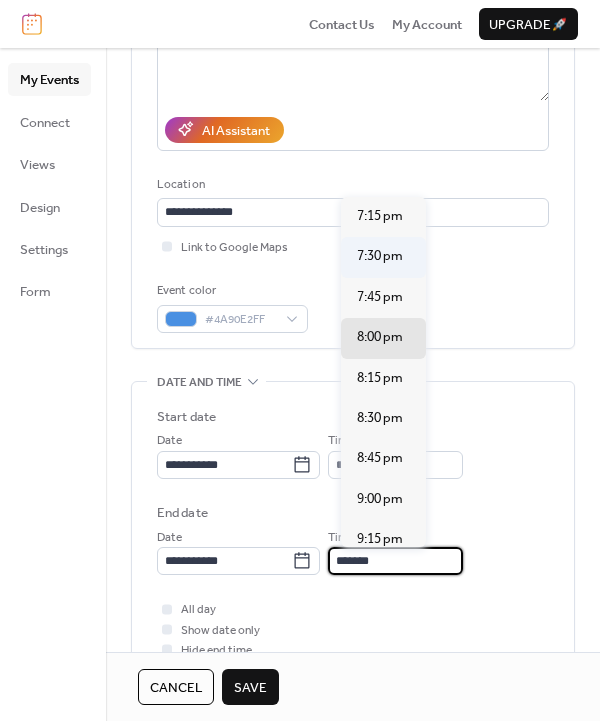 type on "*******" 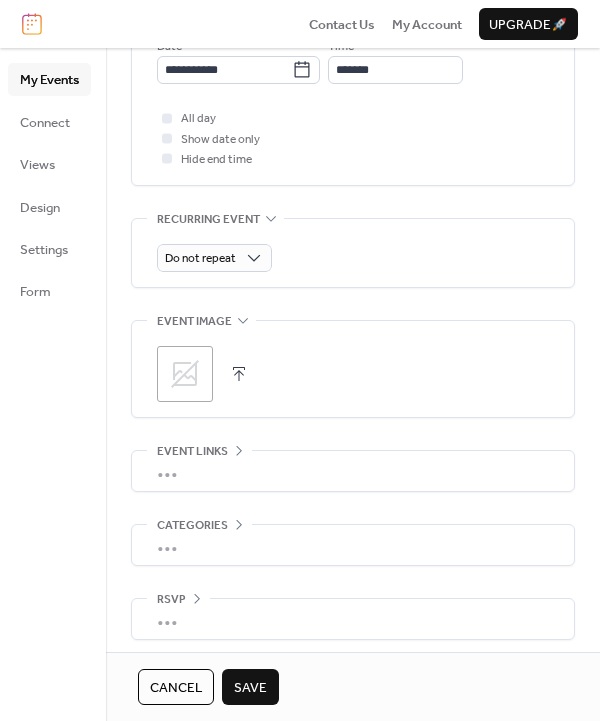 scroll, scrollTop: 799, scrollLeft: 0, axis: vertical 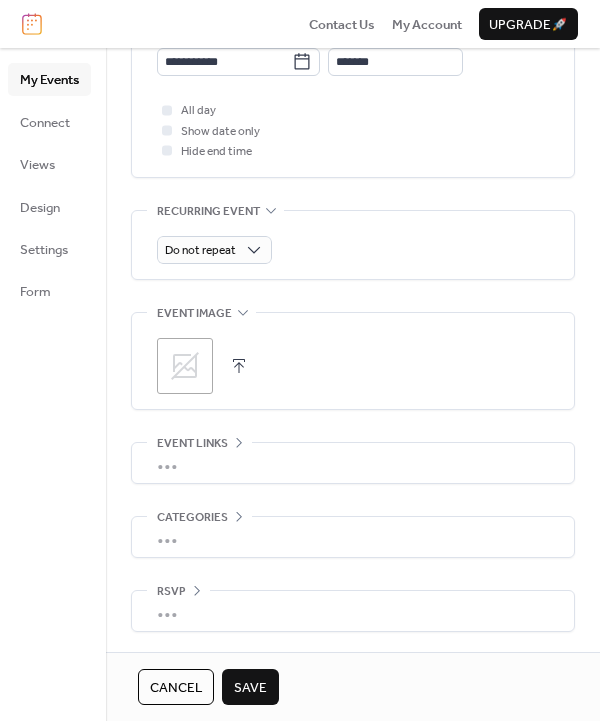 click on "•••" at bounding box center [353, 537] 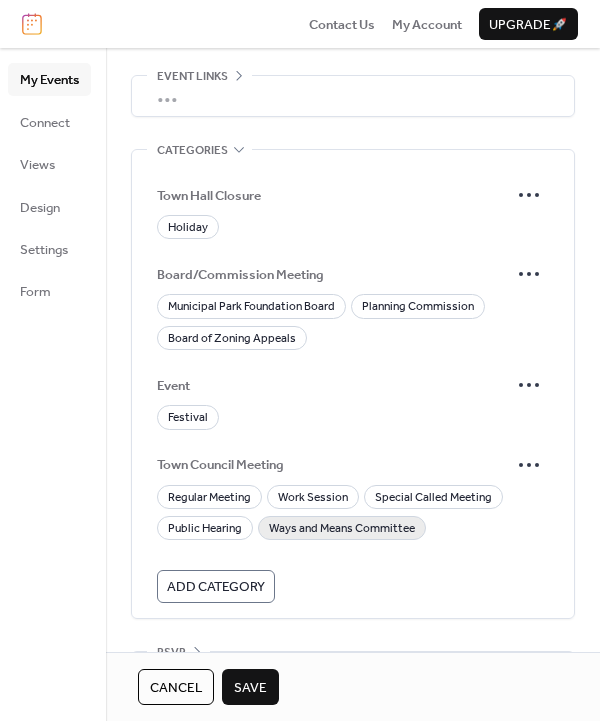 scroll, scrollTop: 1199, scrollLeft: 0, axis: vertical 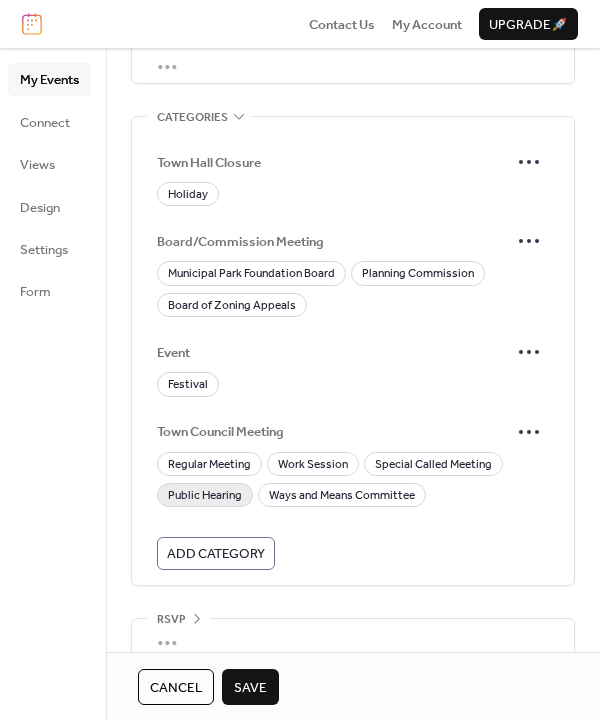 click on "Public Hearing" at bounding box center [205, 496] 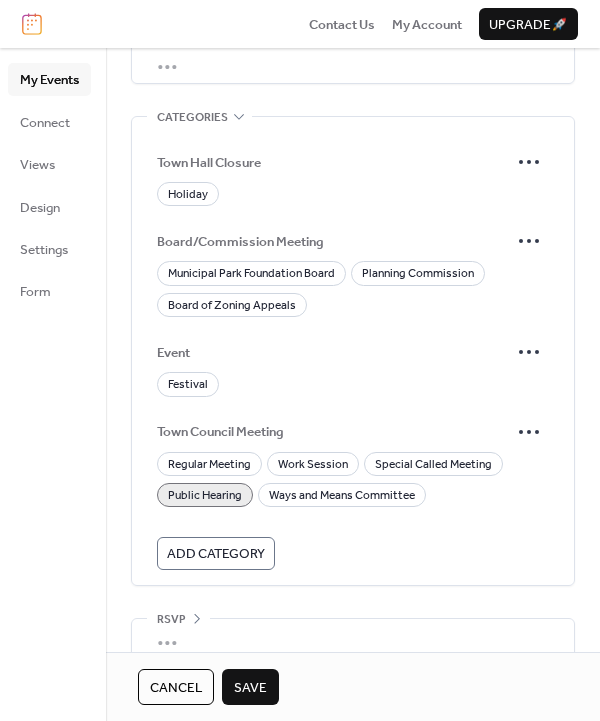 click on "Save" at bounding box center [250, 688] 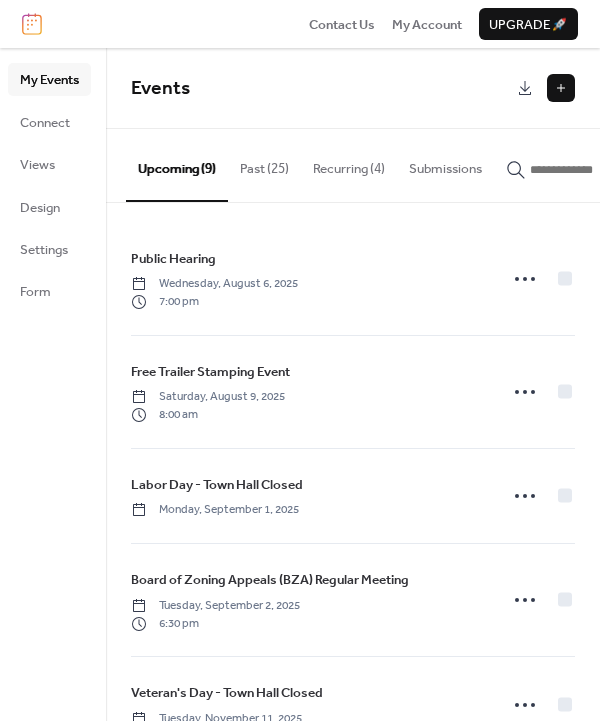 click at bounding box center (561, 88) 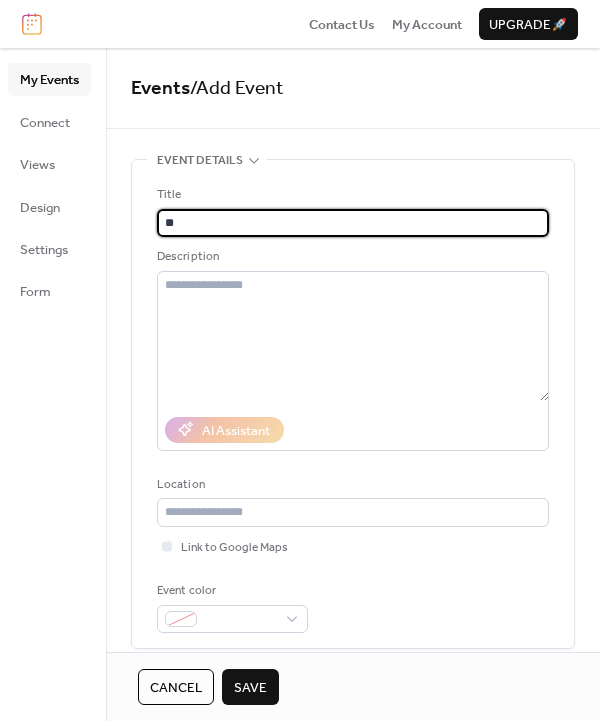 type on "*" 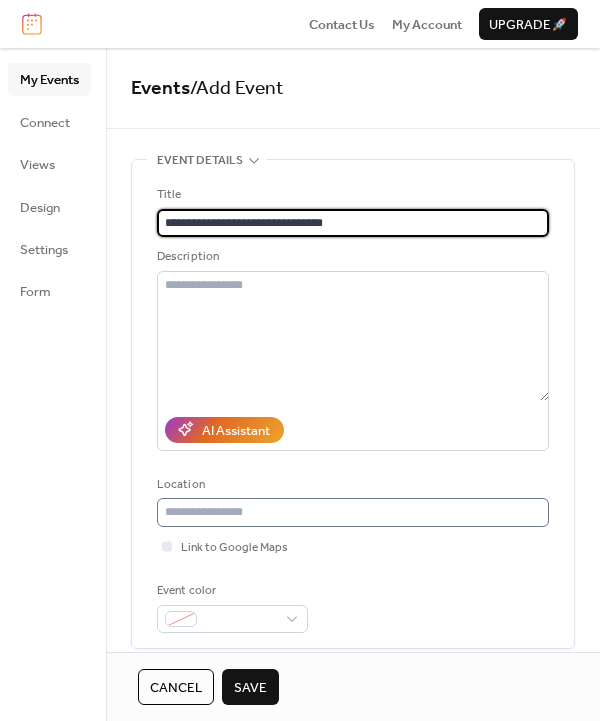 type on "**********" 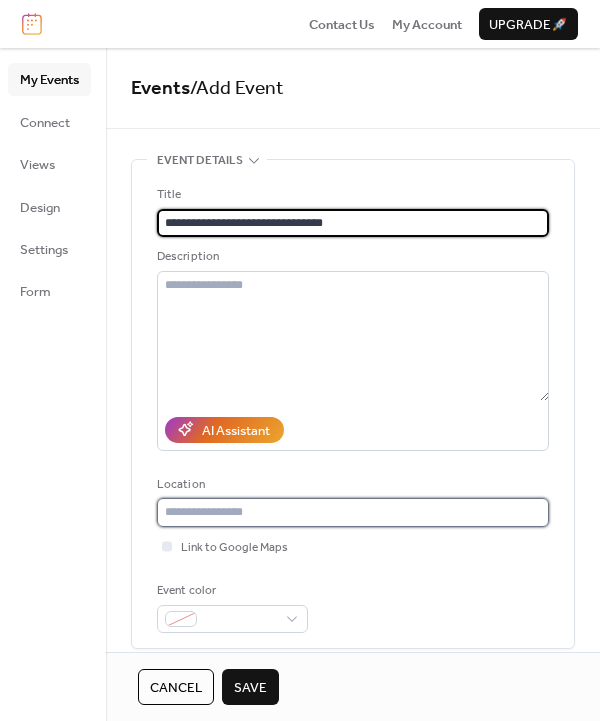 click at bounding box center (353, 512) 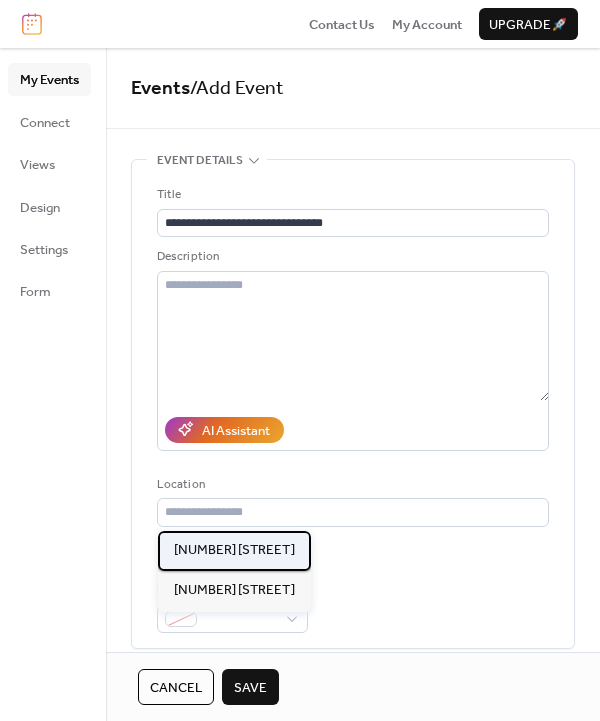 click on "6971 Doar Road" at bounding box center [234, 550] 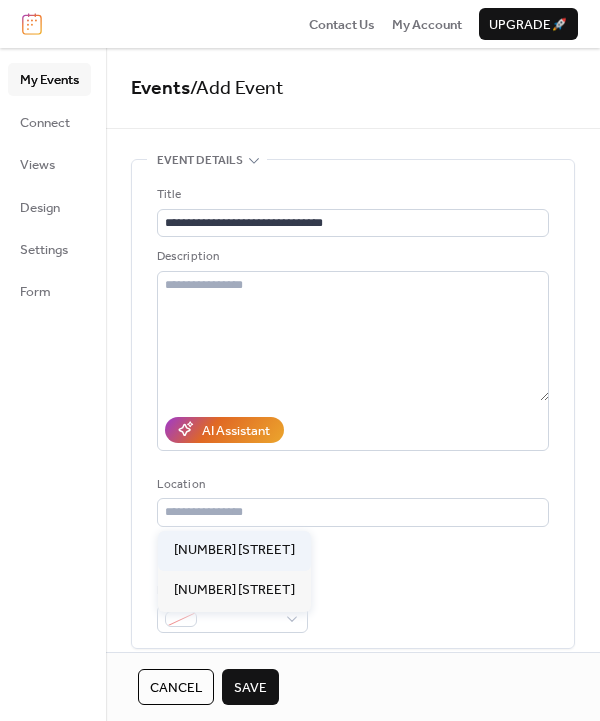 type on "**********" 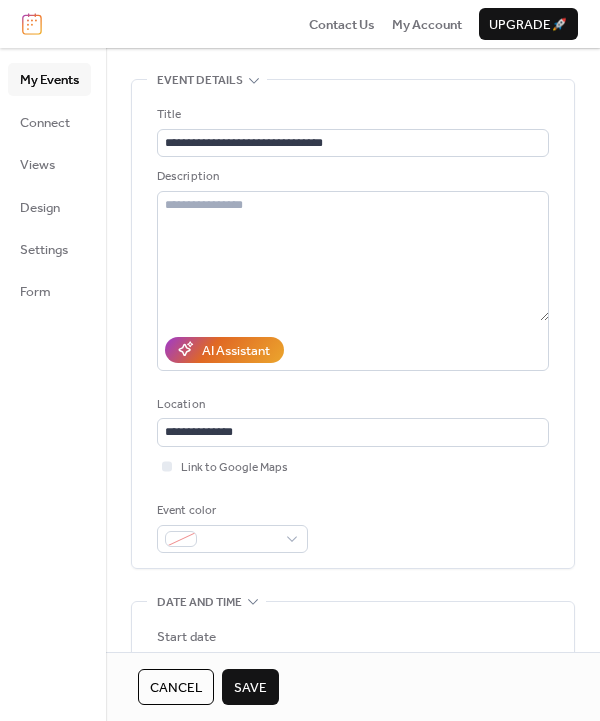 scroll, scrollTop: 200, scrollLeft: 0, axis: vertical 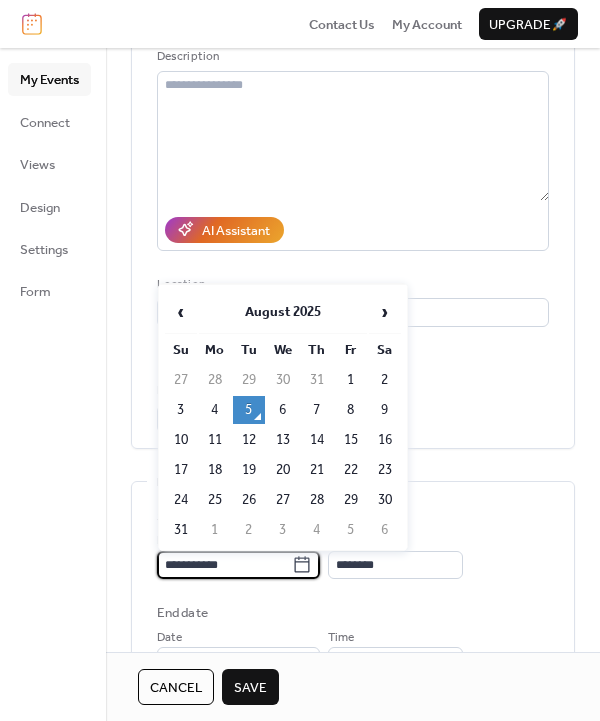 click on "**********" at bounding box center [224, 565] 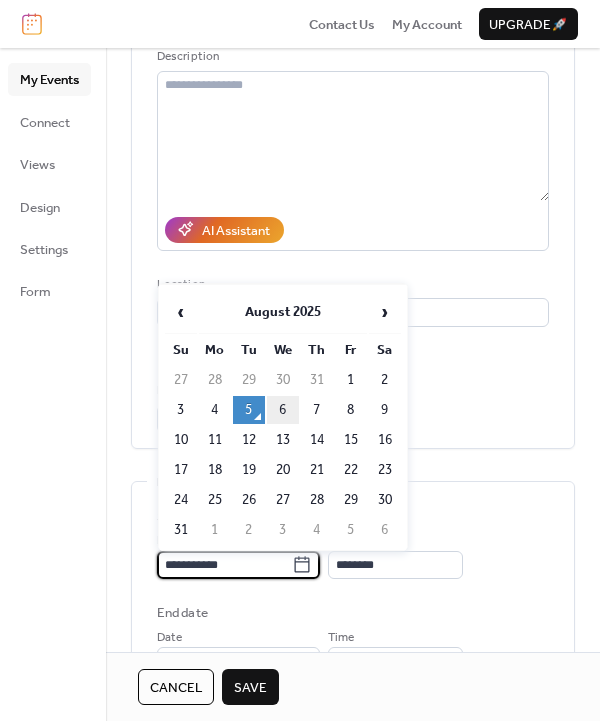 click on "6" at bounding box center (283, 410) 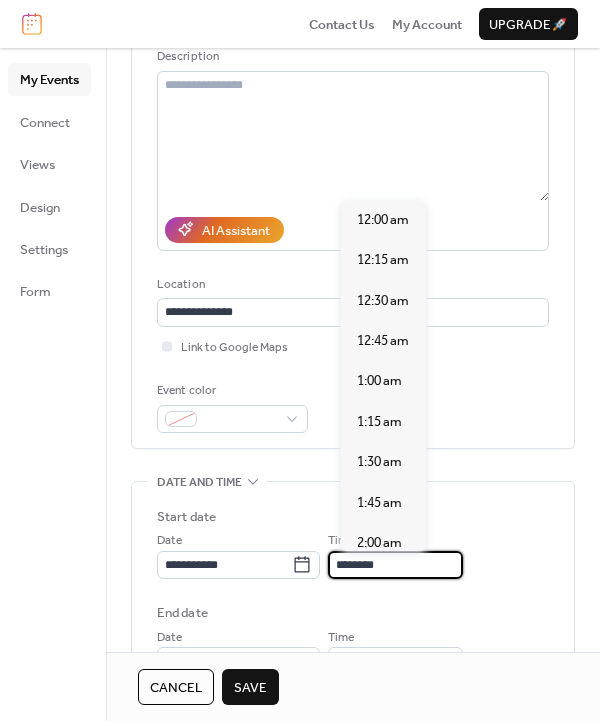 click on "********" at bounding box center (395, 565) 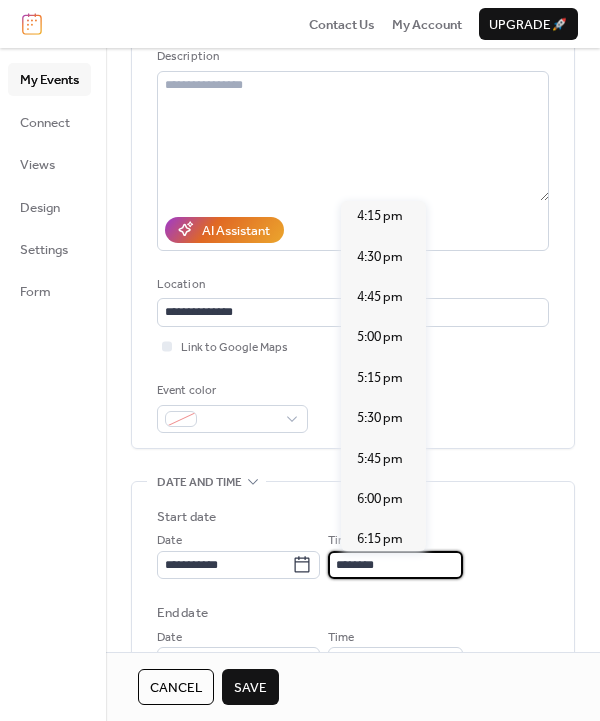scroll, scrollTop: 2640, scrollLeft: 0, axis: vertical 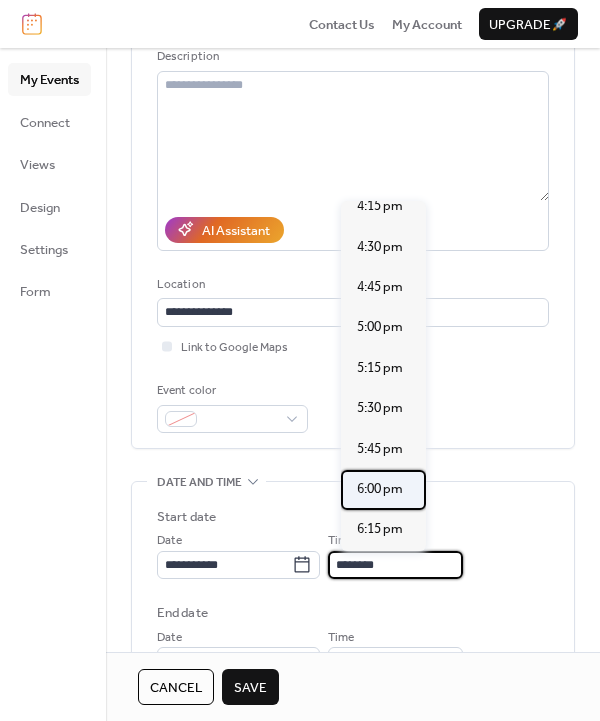 click on "6:00 pm" at bounding box center [380, 489] 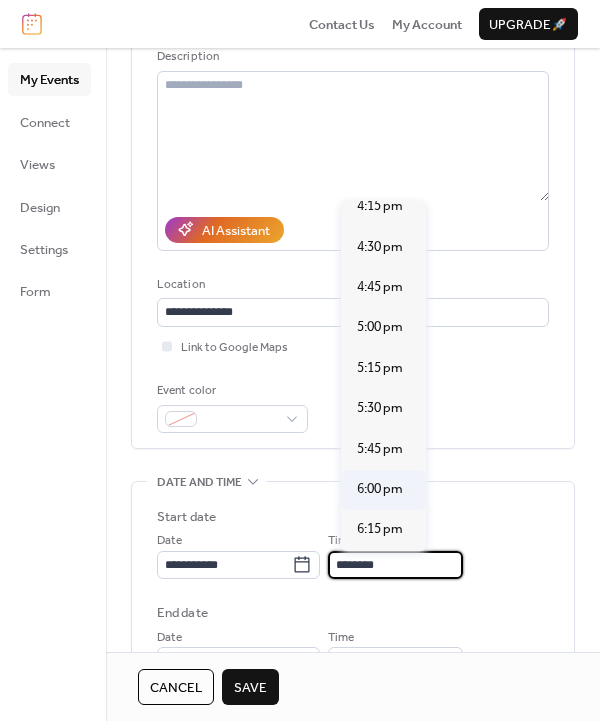 type on "*******" 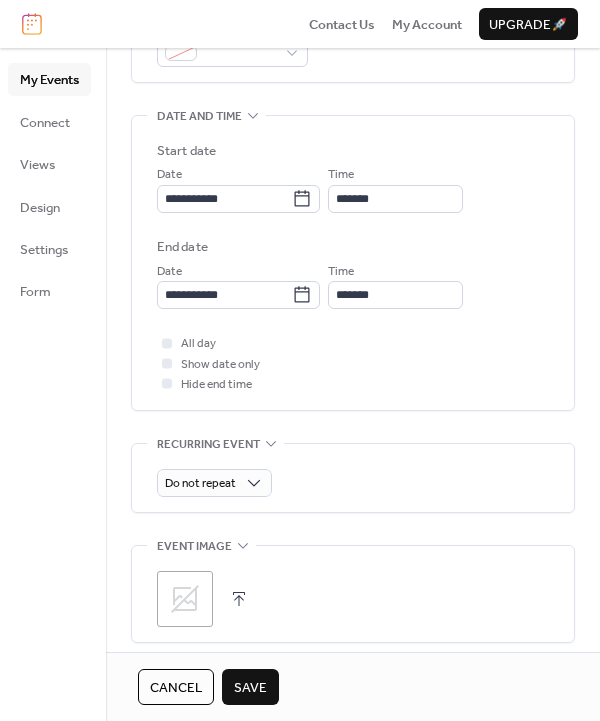 scroll, scrollTop: 600, scrollLeft: 0, axis: vertical 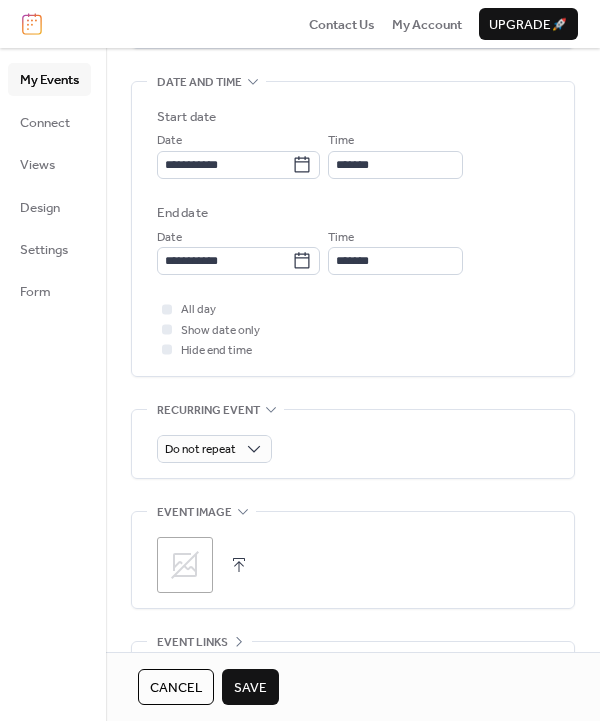 click 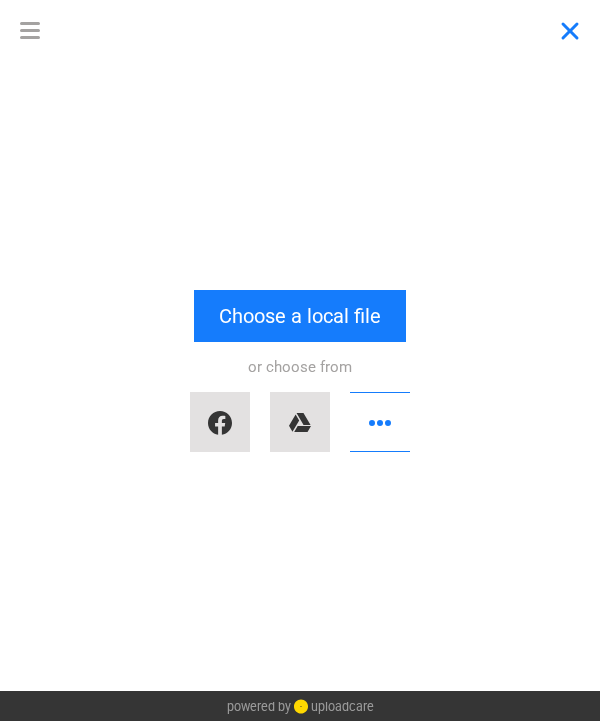 click at bounding box center (570, 30) 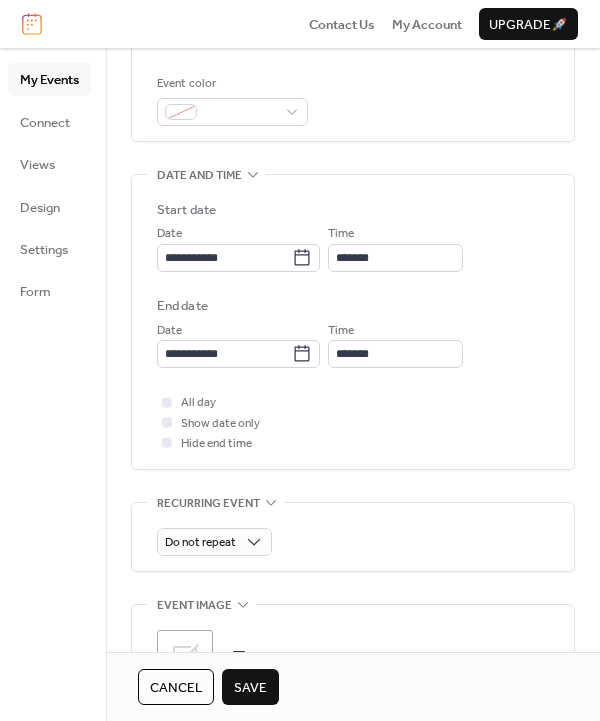 scroll, scrollTop: 400, scrollLeft: 0, axis: vertical 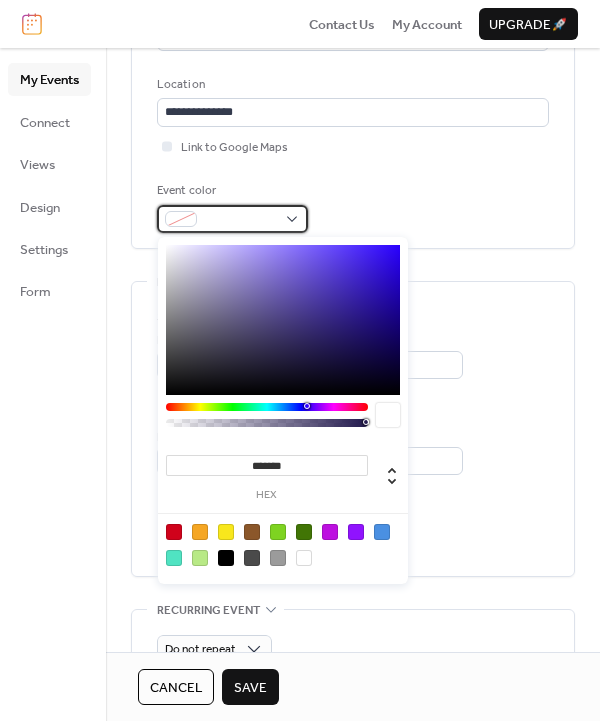 click at bounding box center [240, 220] 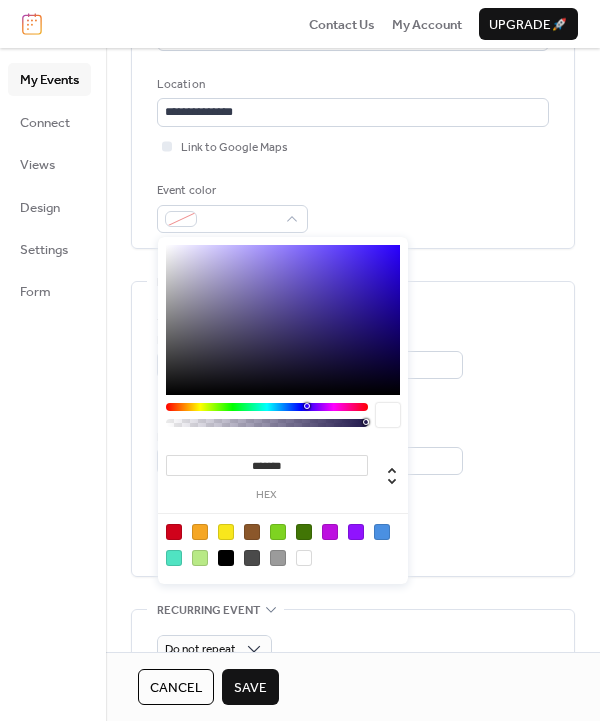 click at bounding box center (382, 532) 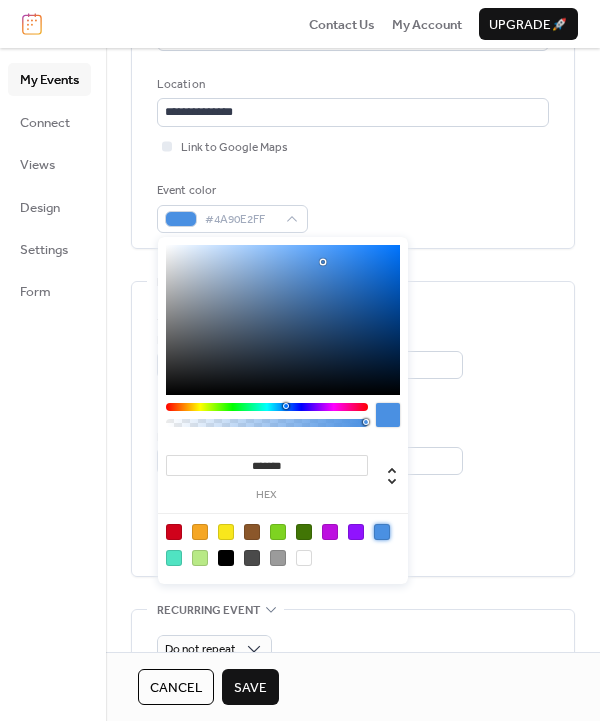 type on "*******" 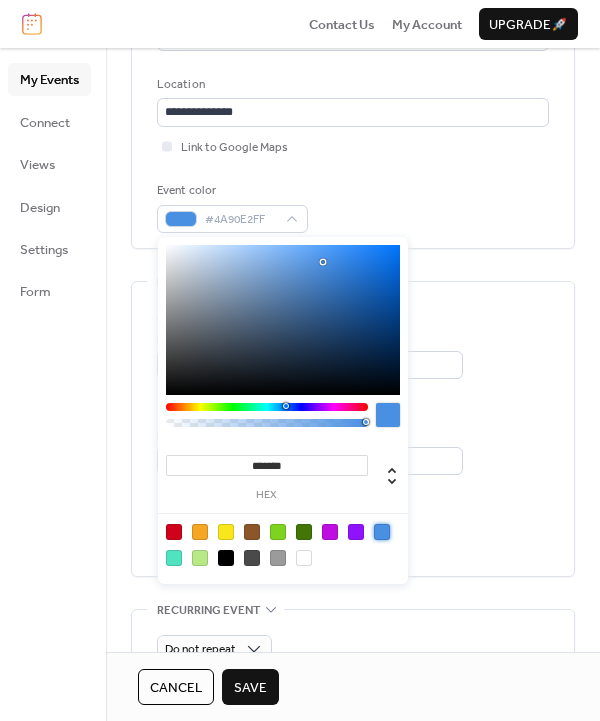 click on "All day Show date only Hide end time" at bounding box center [353, 529] 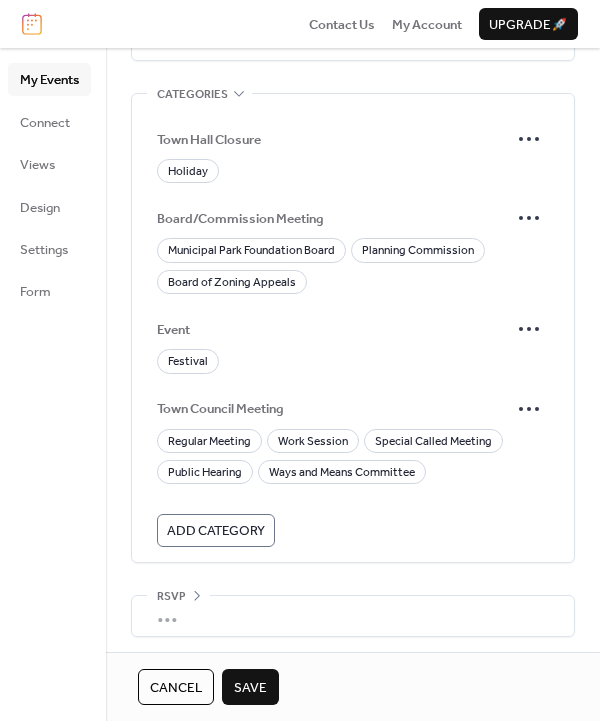 scroll, scrollTop: 1227, scrollLeft: 0, axis: vertical 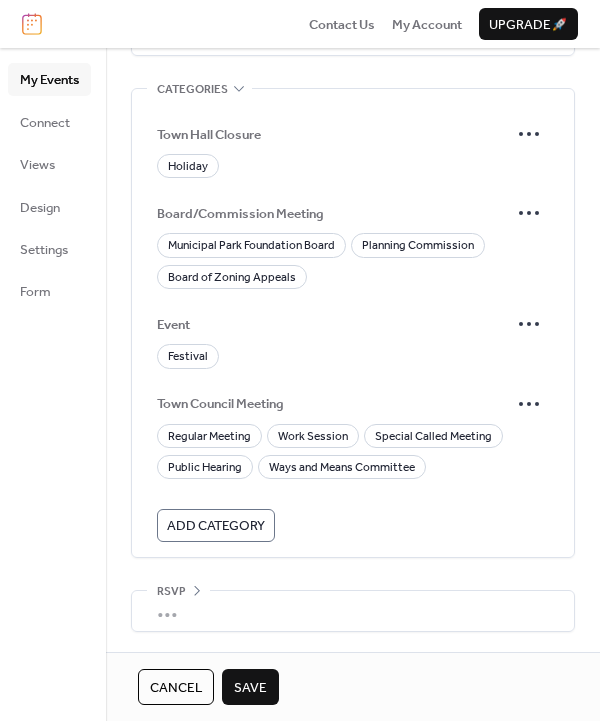 click on "Add Category" at bounding box center (216, 526) 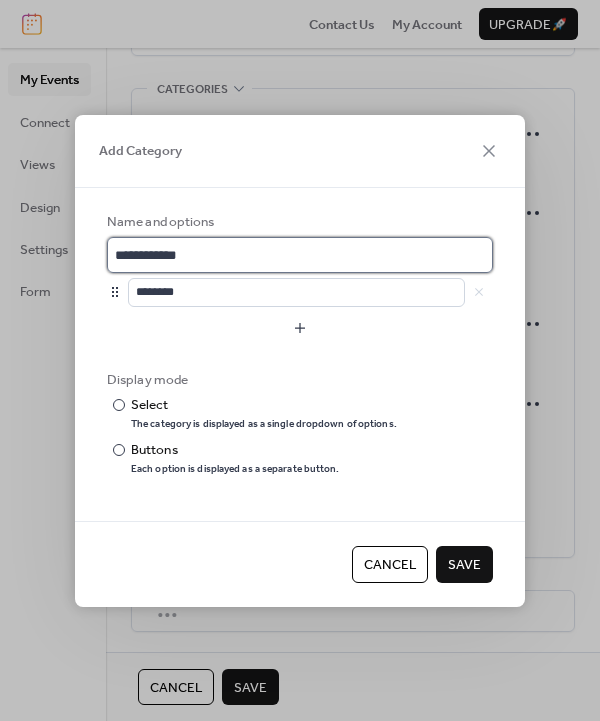 click on "**********" at bounding box center [300, 255] 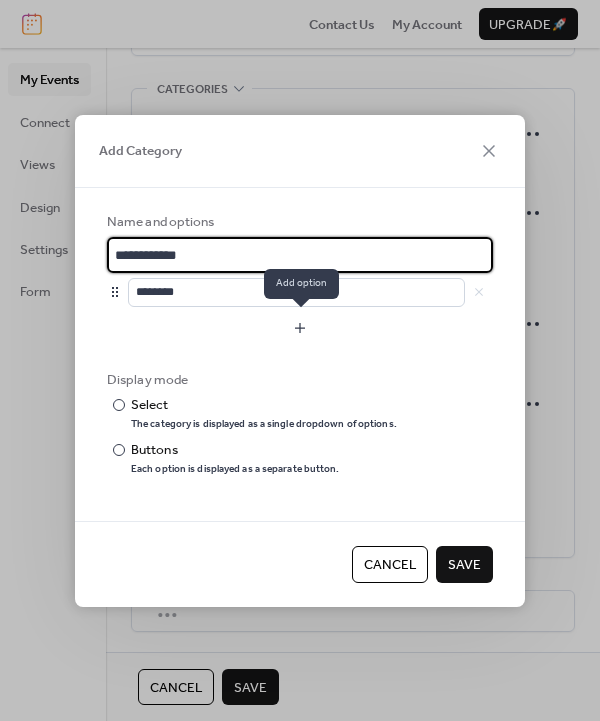 click at bounding box center [300, 328] 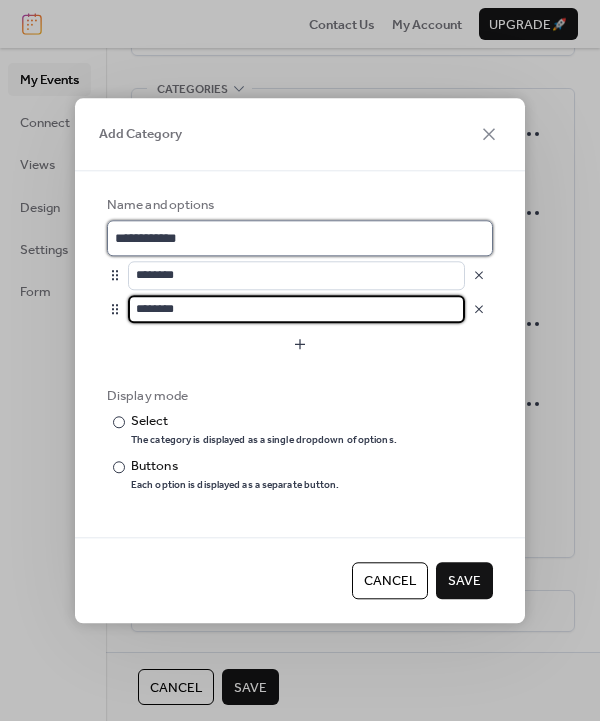 click on "**********" at bounding box center (300, 238) 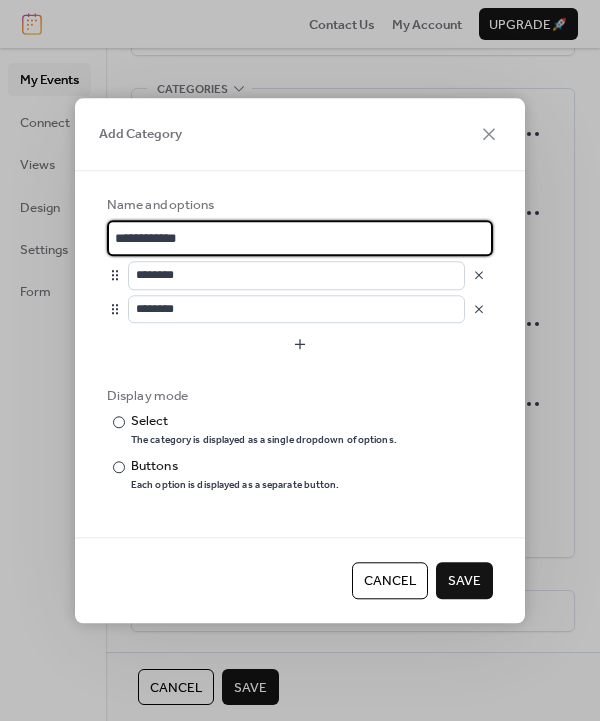 click on "**********" at bounding box center (300, 342) 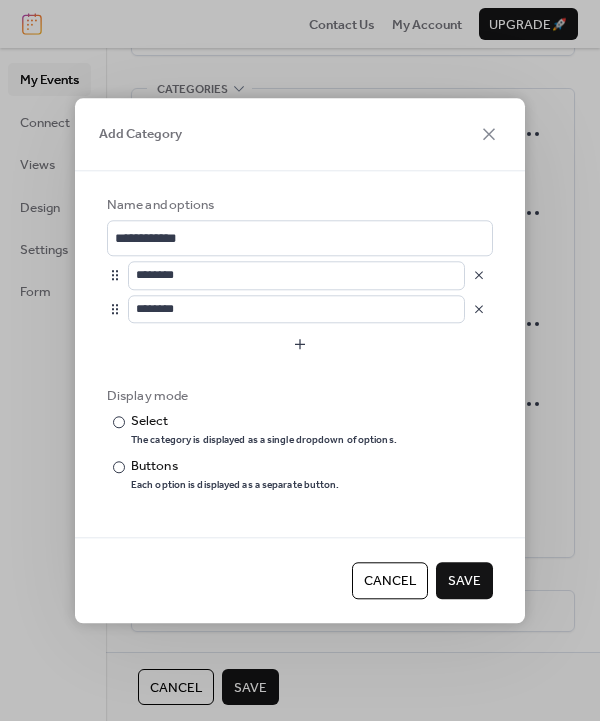 click on "Cancel" at bounding box center [390, 582] 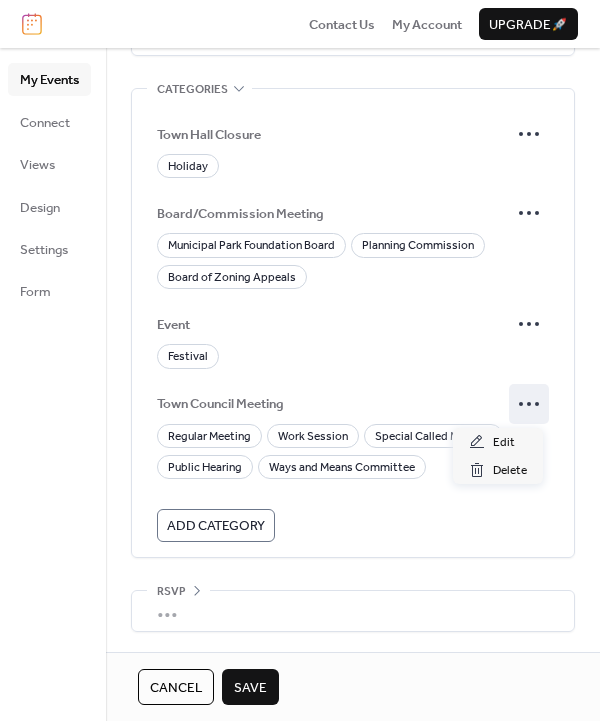 click 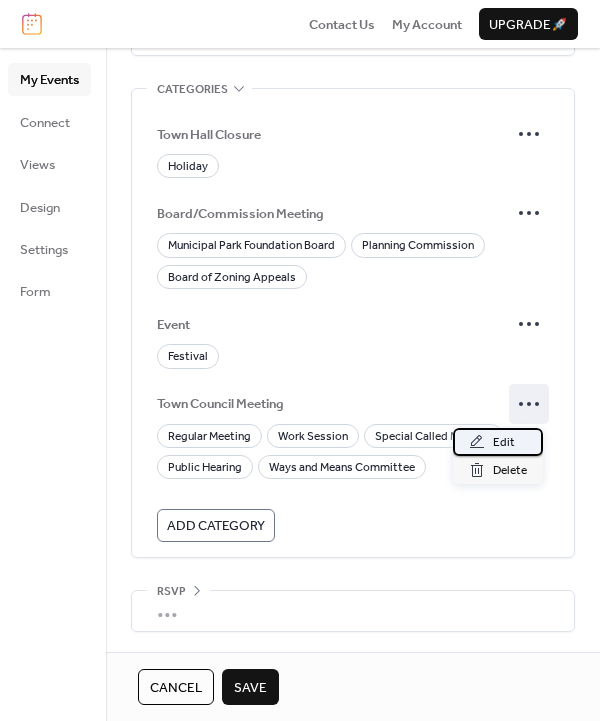 click on "Edit" at bounding box center (504, 443) 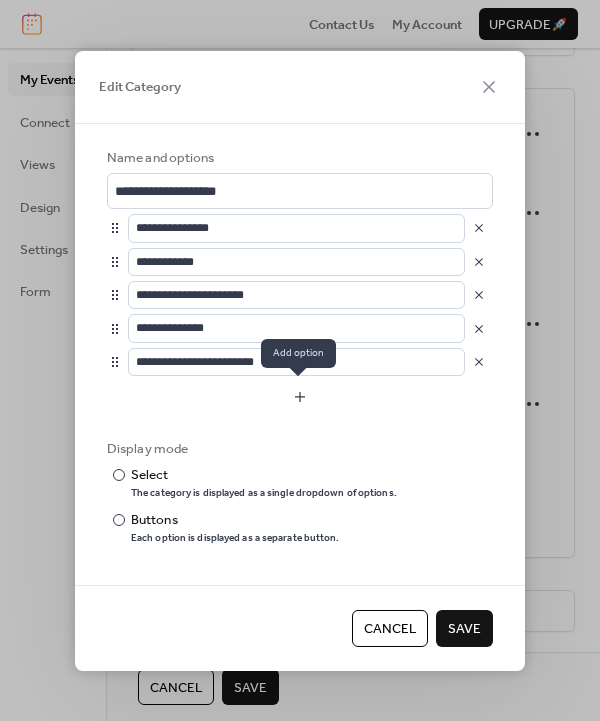 click at bounding box center [300, 397] 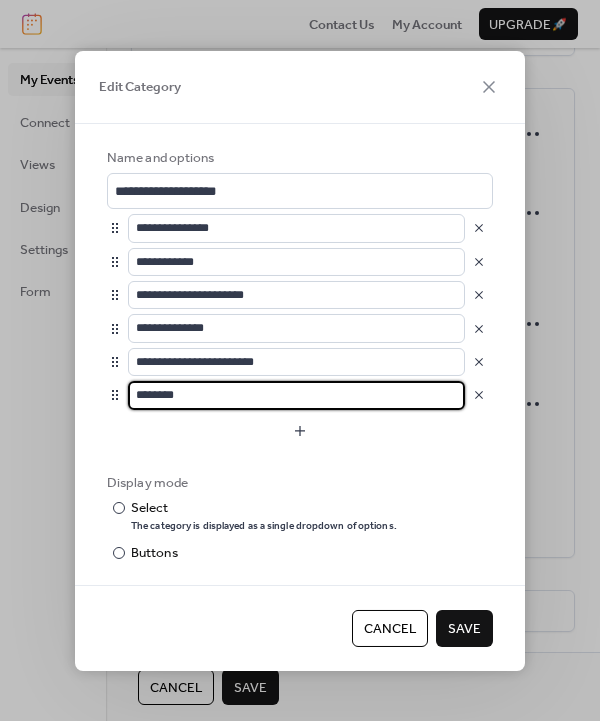 drag, startPoint x: 255, startPoint y: 400, endPoint x: 133, endPoint y: 402, distance: 122.016396 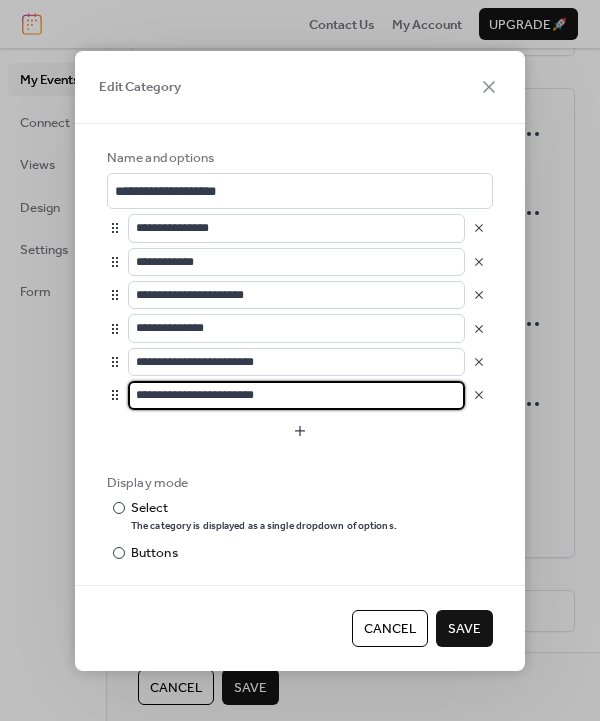 type on "**********" 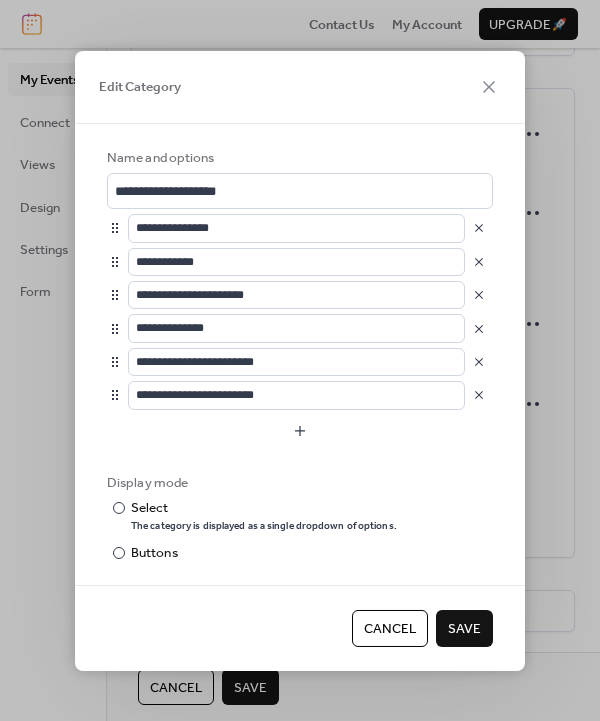 click on "Save" at bounding box center (464, 629) 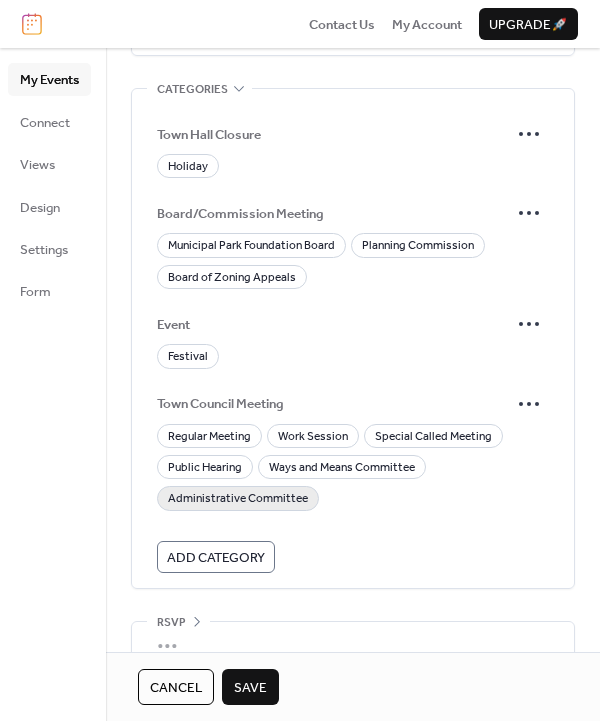 click on "Administrative Committee" at bounding box center (238, 499) 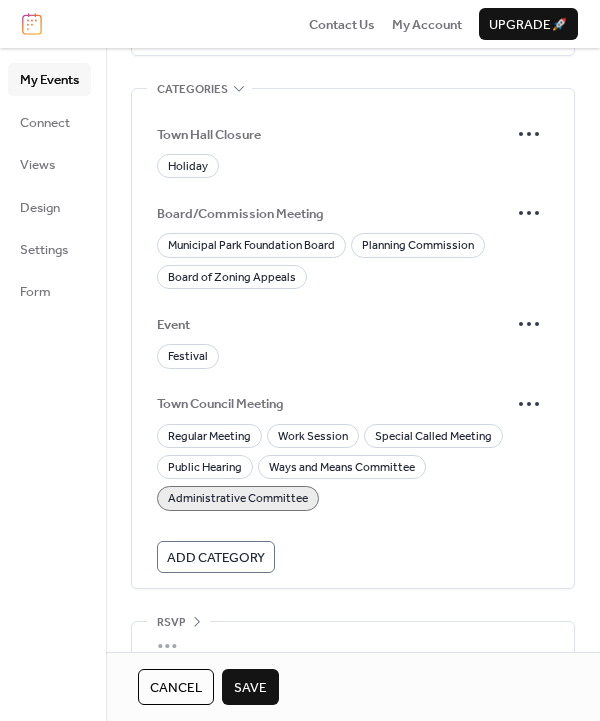 click on "Save" at bounding box center [250, 688] 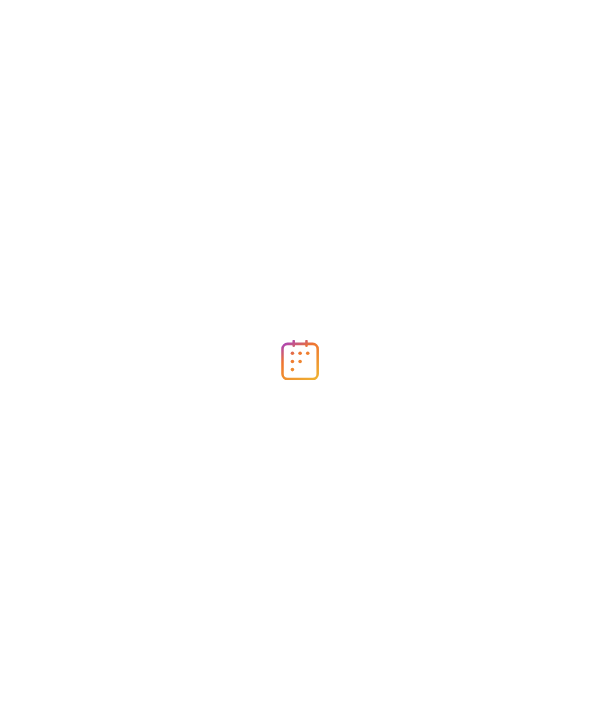 scroll, scrollTop: 0, scrollLeft: 0, axis: both 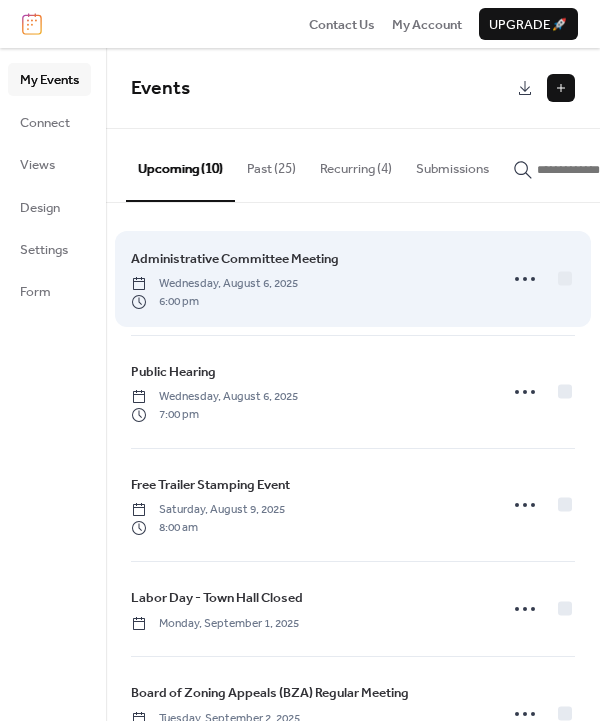 click on "[DAY], [MONTH] [DAY], [YEAR] [TIME]" at bounding box center (308, 279) 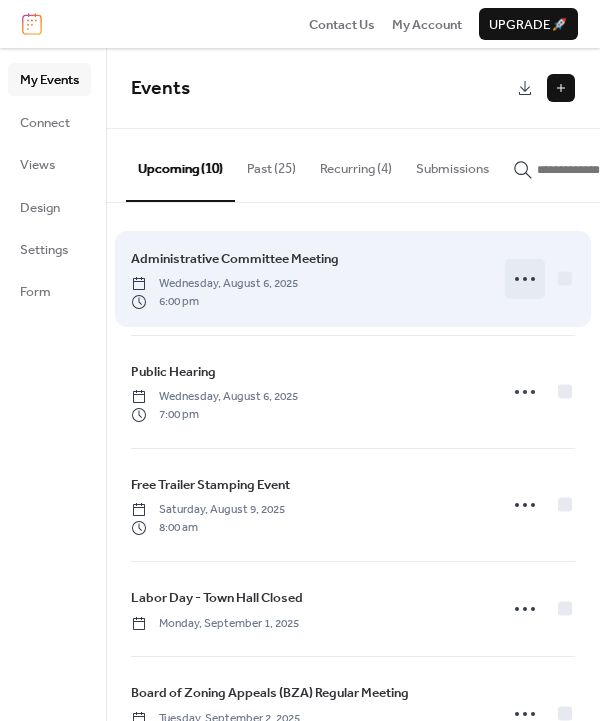 click 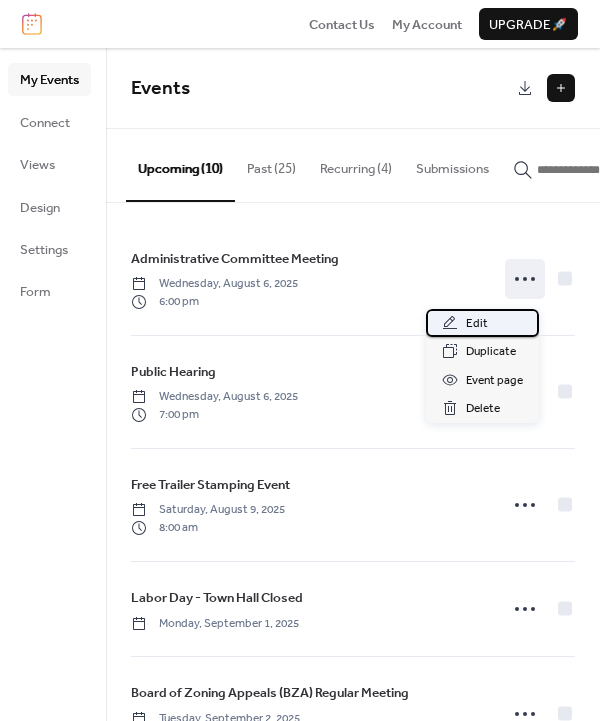 click on "Edit" at bounding box center [477, 324] 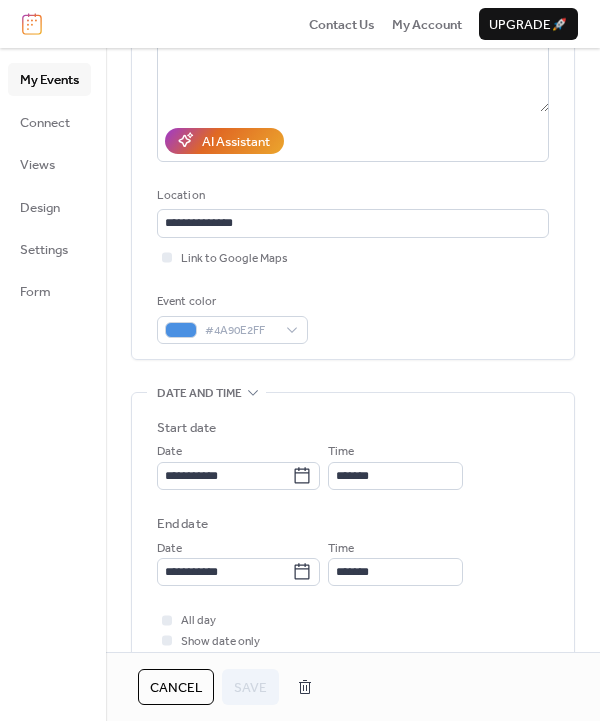 scroll, scrollTop: 300, scrollLeft: 0, axis: vertical 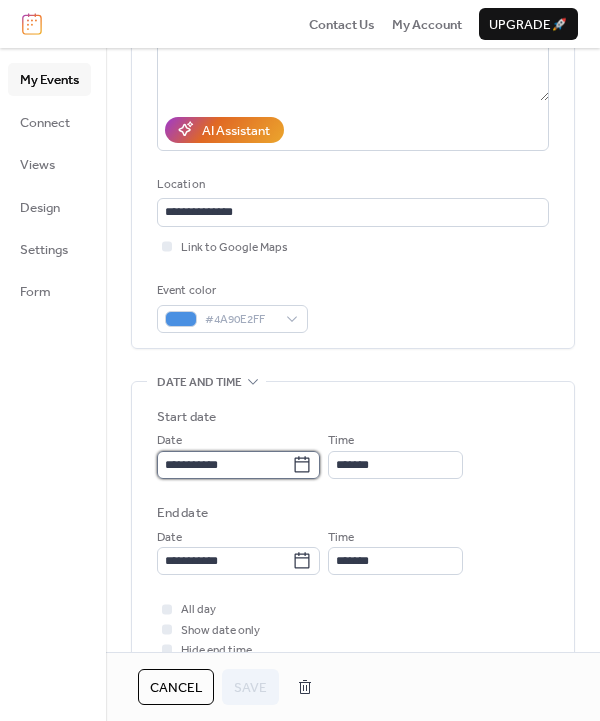 click on "**********" at bounding box center (224, 465) 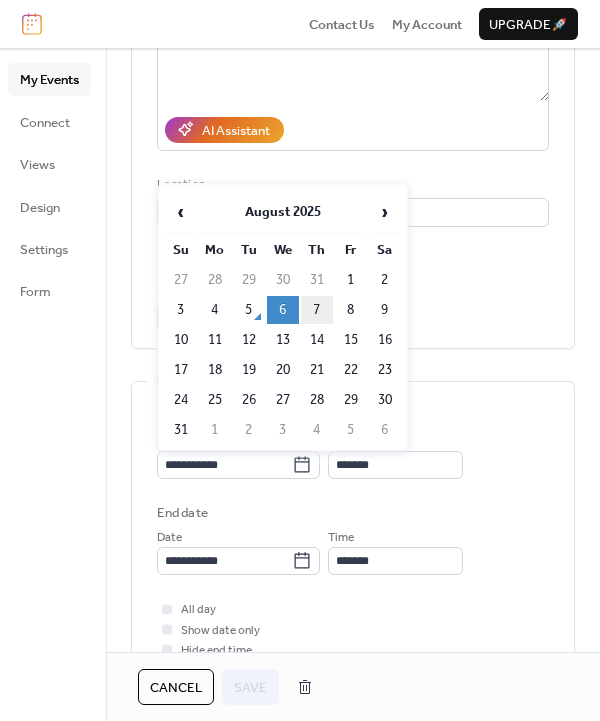 click on "7" at bounding box center (317, 310) 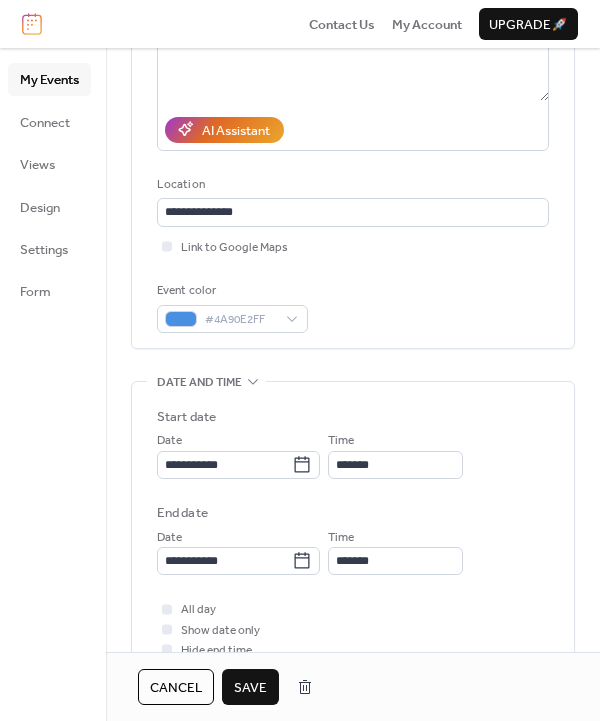 click on "Save" at bounding box center (250, 688) 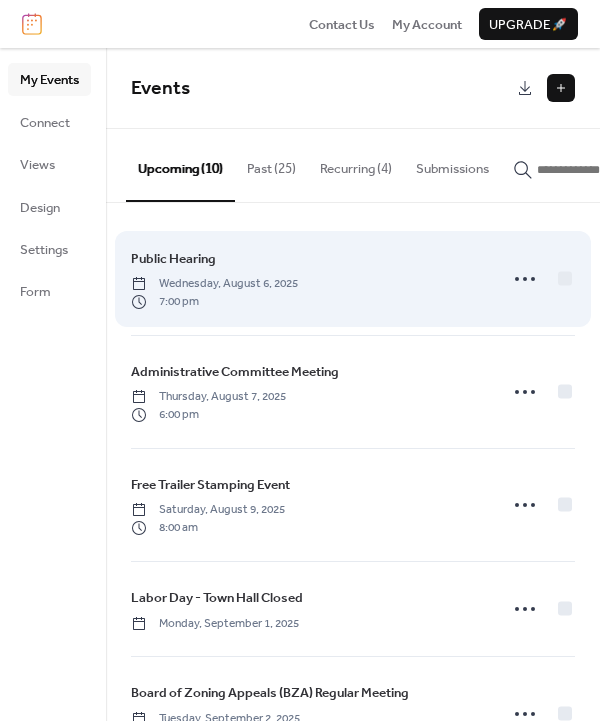 click on "Wednesday, August 6, 2025" at bounding box center (214, 284) 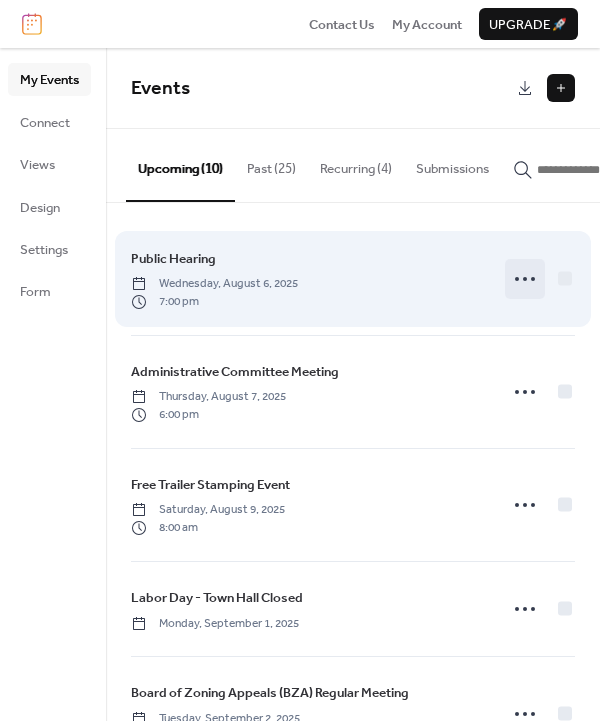 click 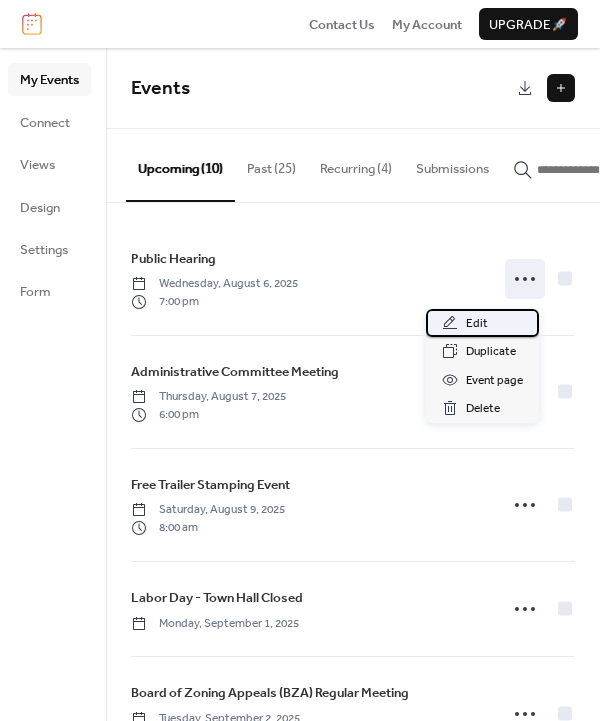 click on "Edit" at bounding box center [477, 324] 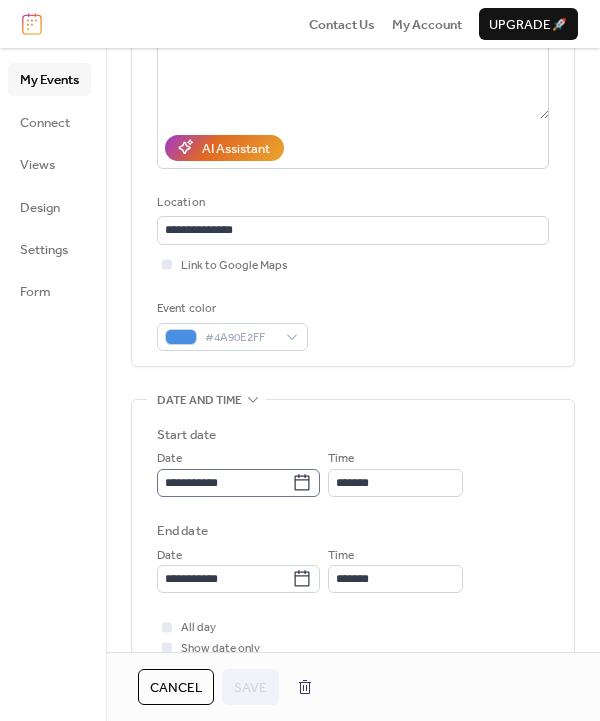 scroll, scrollTop: 300, scrollLeft: 0, axis: vertical 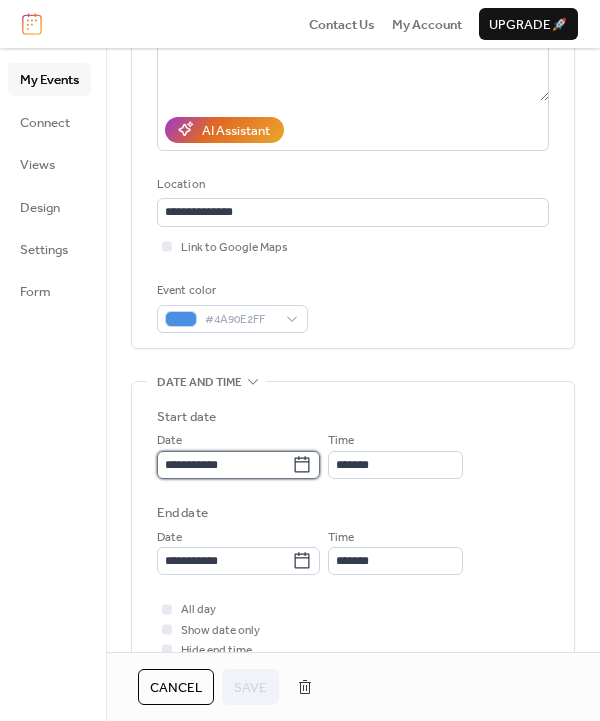 click on "**********" at bounding box center (224, 465) 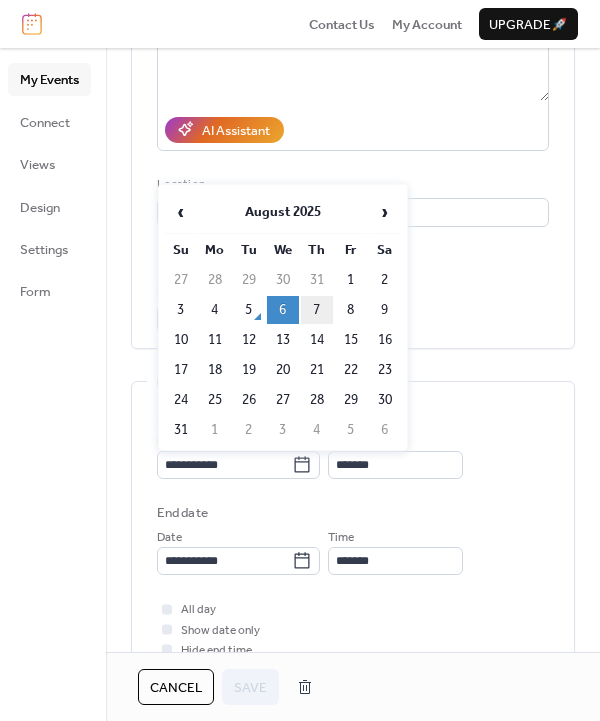 click on "7" at bounding box center [317, 310] 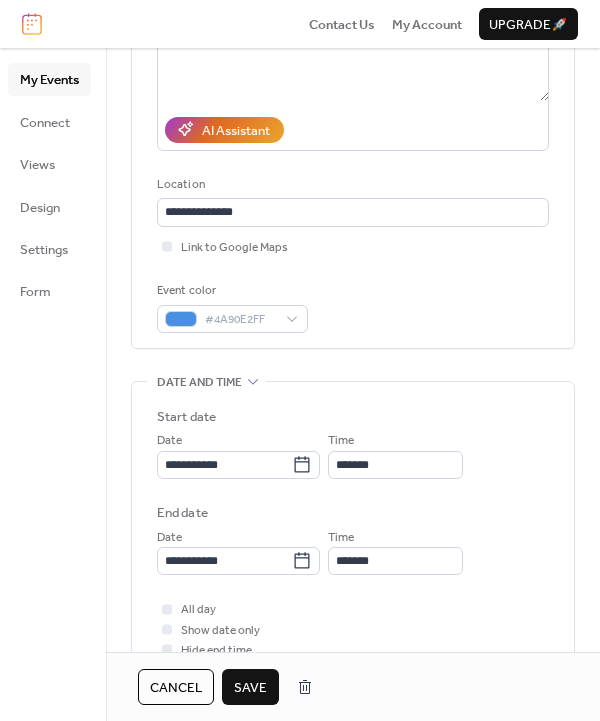 click on "Save" at bounding box center [250, 688] 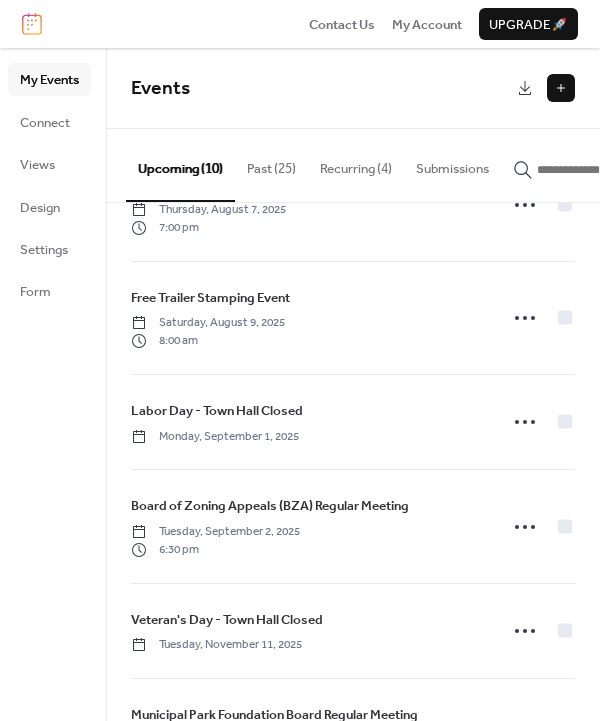 scroll, scrollTop: 0, scrollLeft: 0, axis: both 